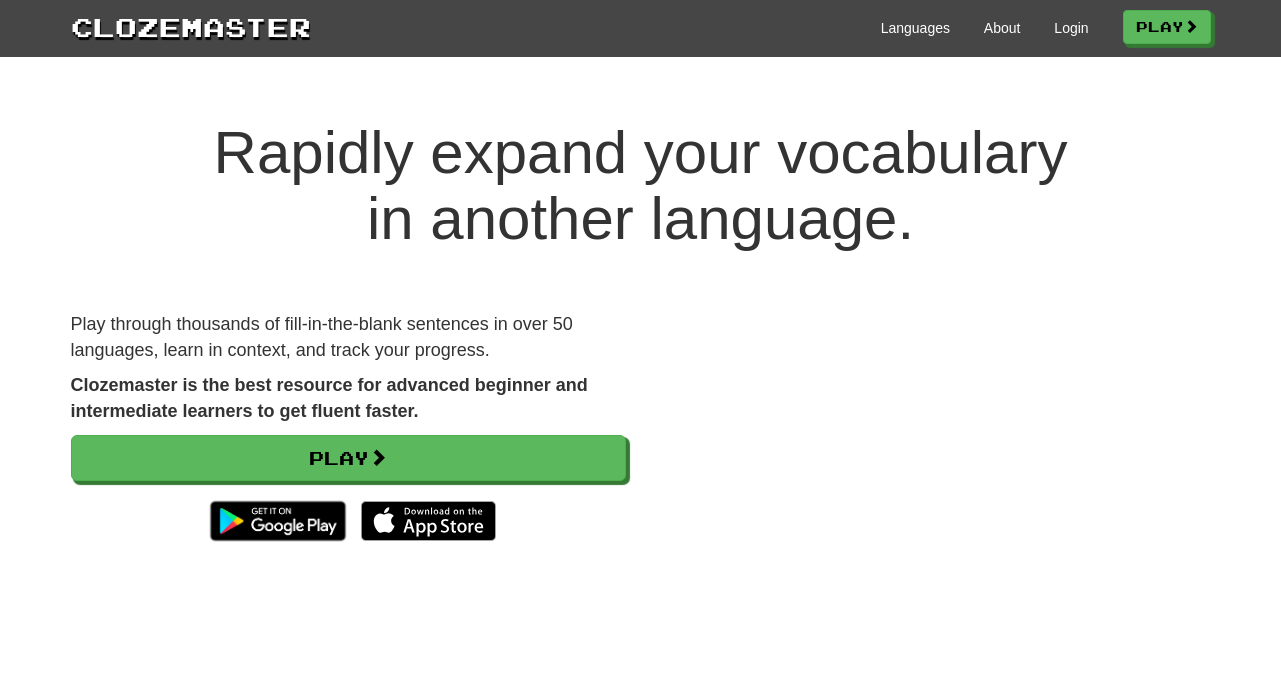 scroll, scrollTop: 0, scrollLeft: 0, axis: both 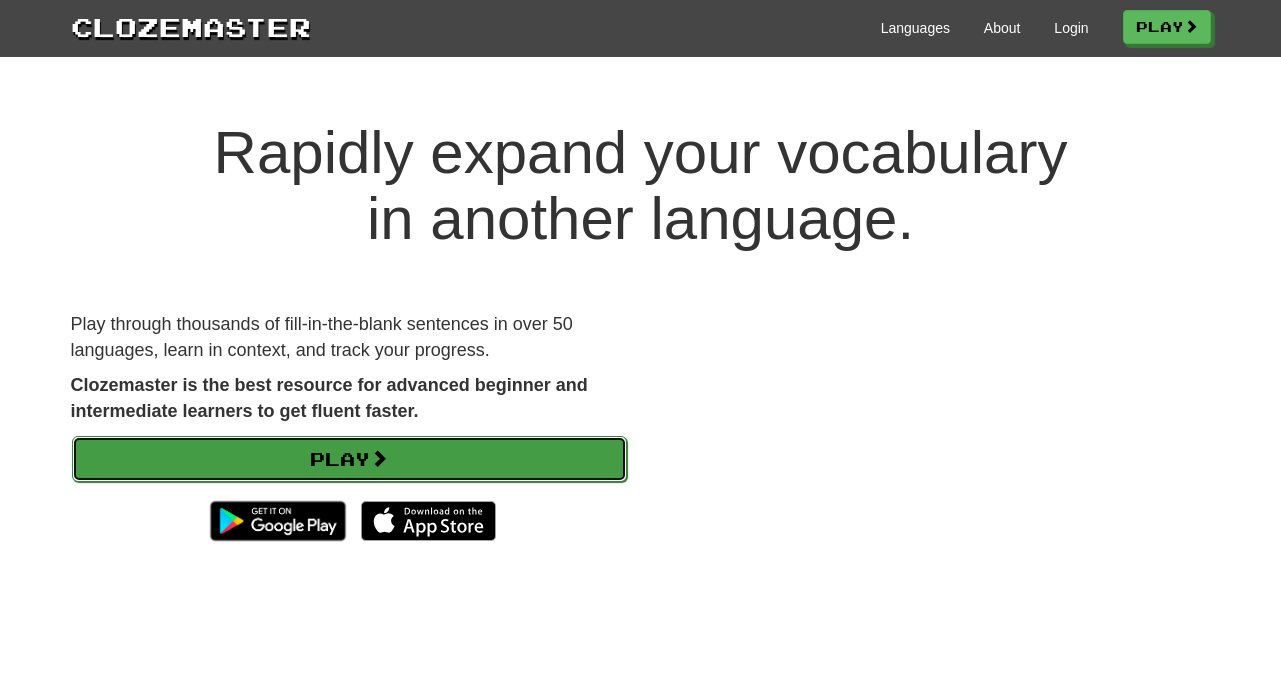 click on "Play" at bounding box center [349, 459] 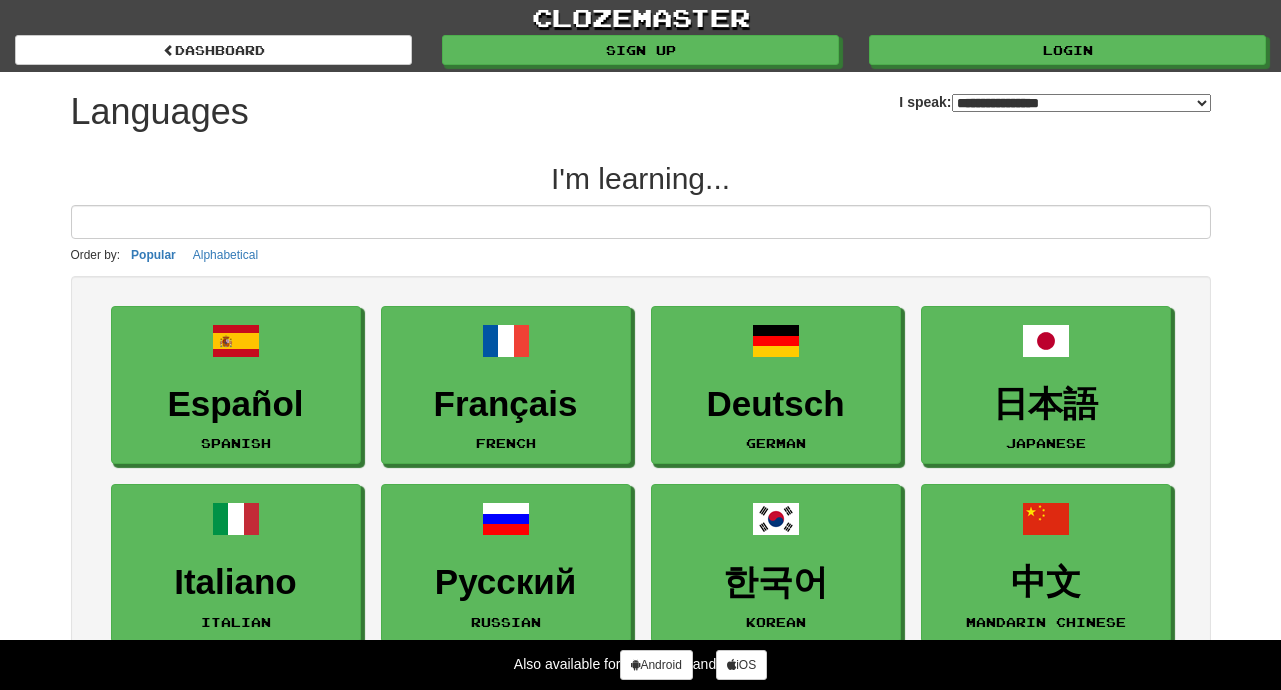 select on "*******" 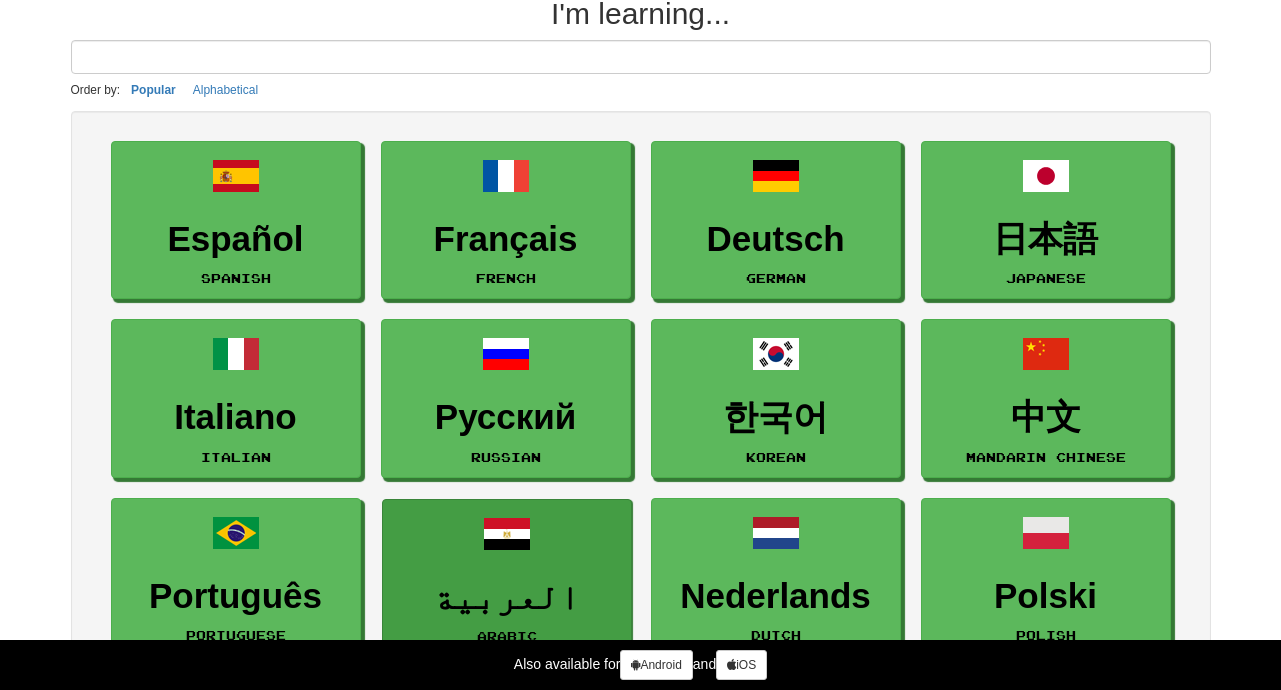 scroll, scrollTop: 0, scrollLeft: 0, axis: both 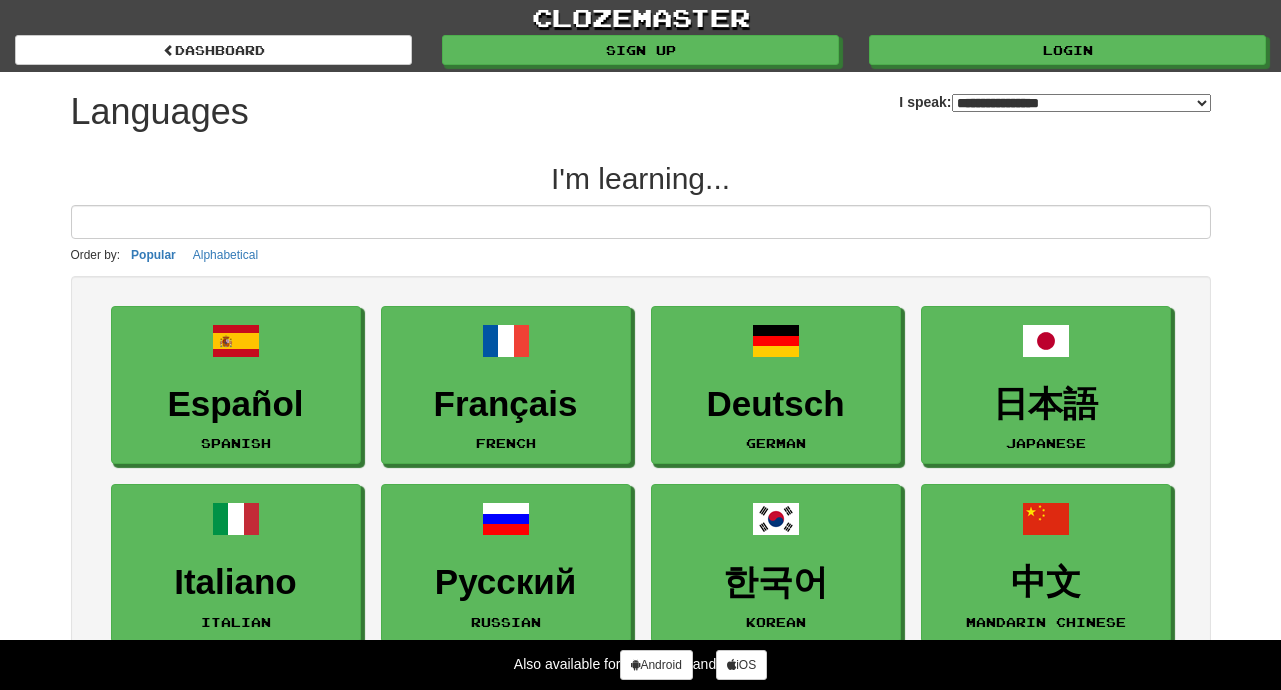 click on "**********" at bounding box center [1081, 103] 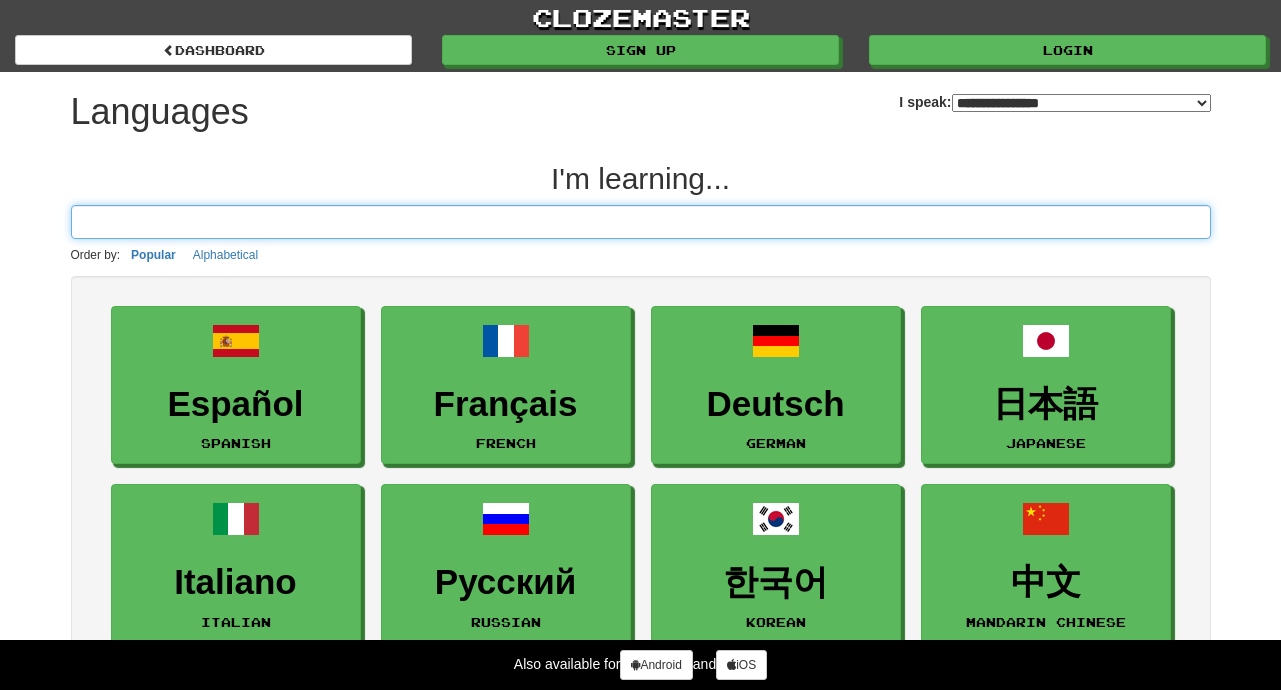 click at bounding box center [641, 222] 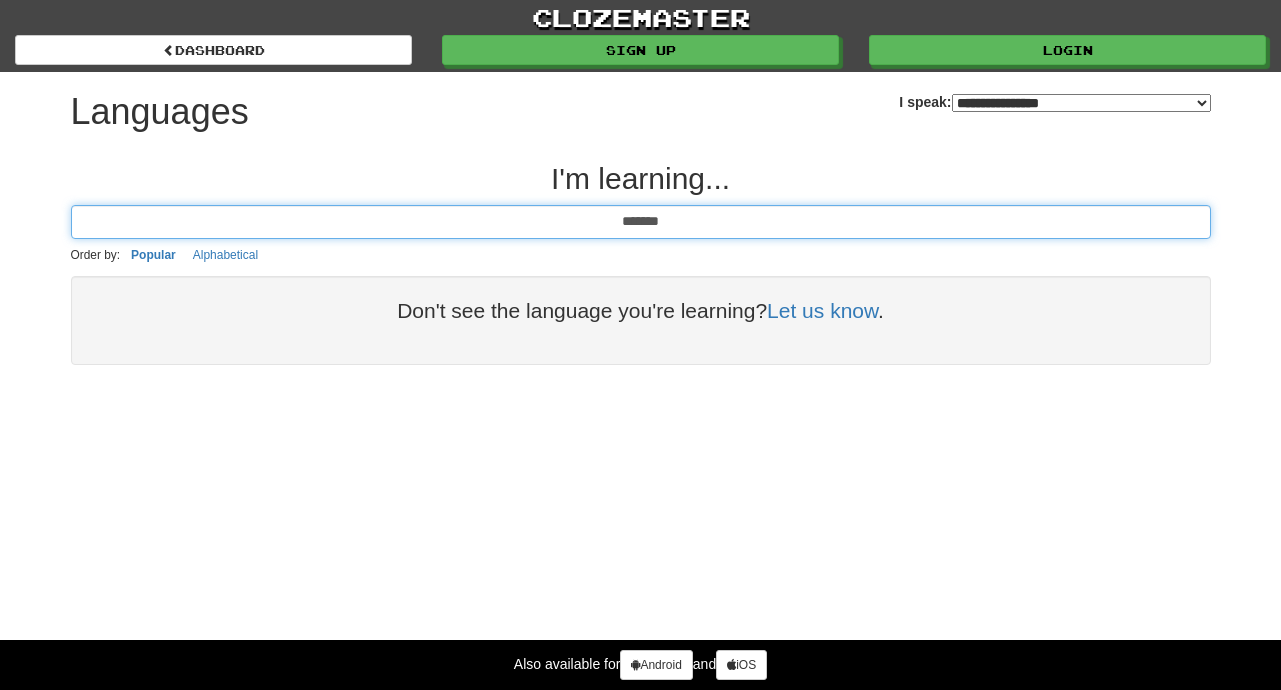type on "*******" 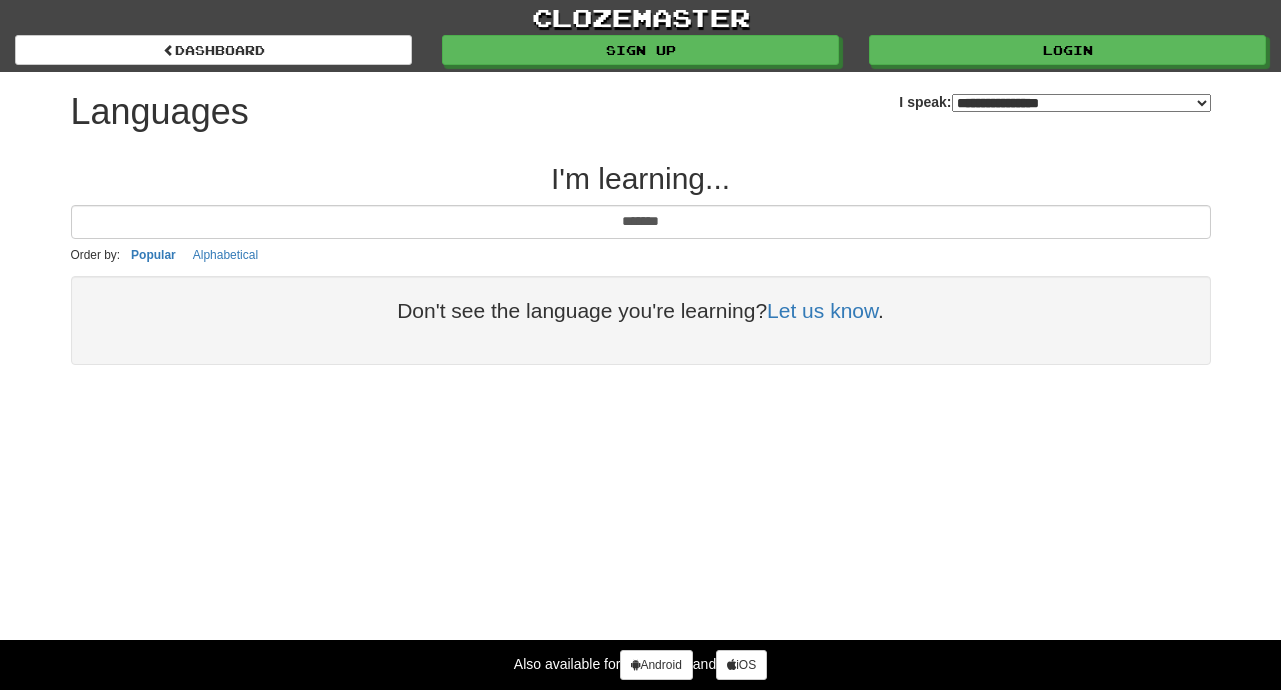 click on "**********" at bounding box center (1081, 103) 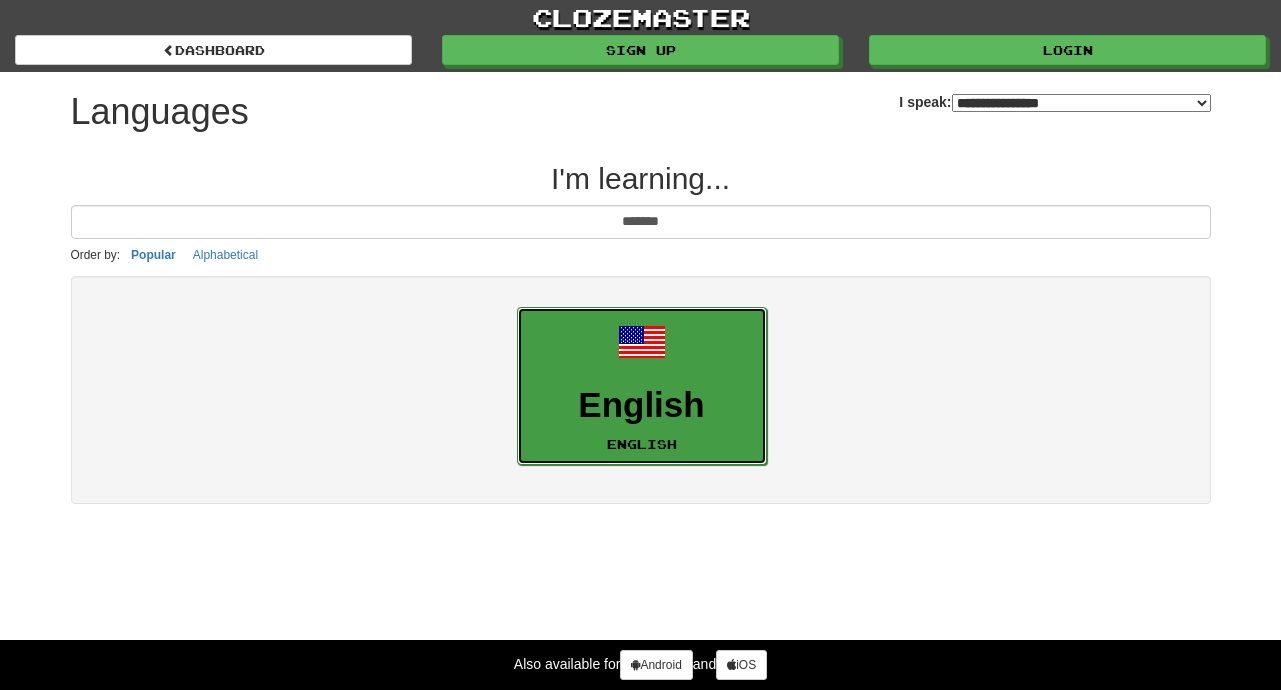 click on "English English" at bounding box center (642, 386) 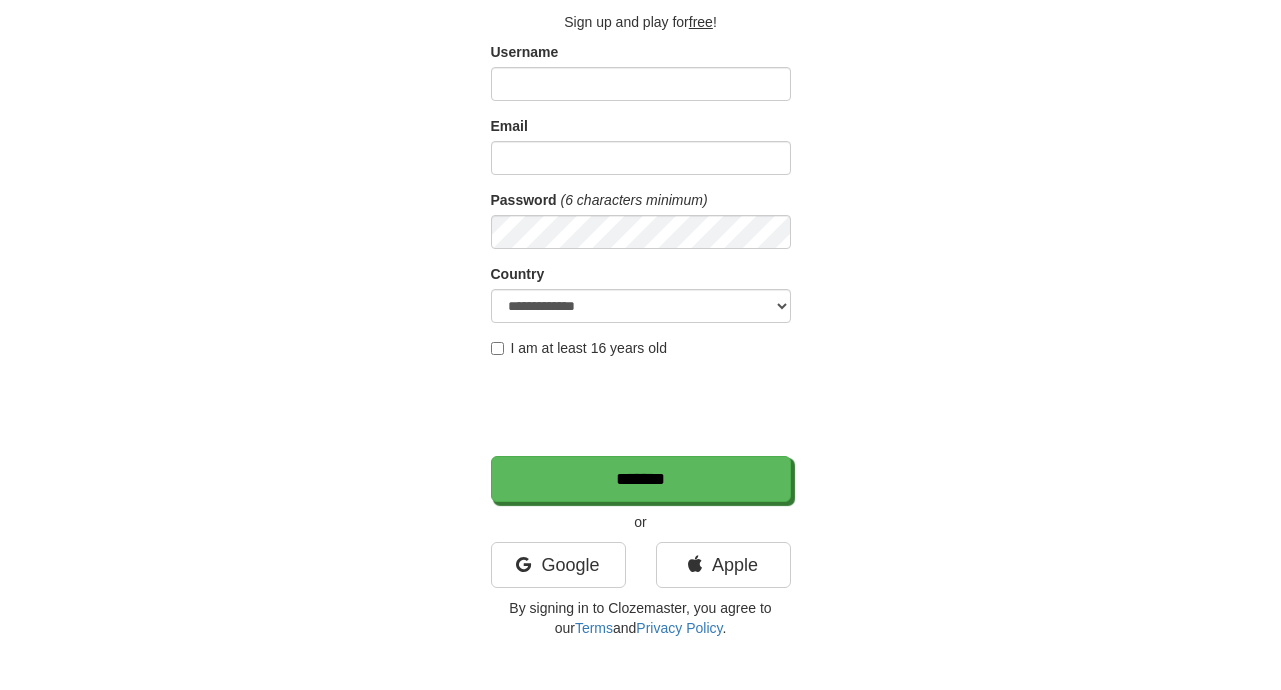 scroll, scrollTop: 0, scrollLeft: 0, axis: both 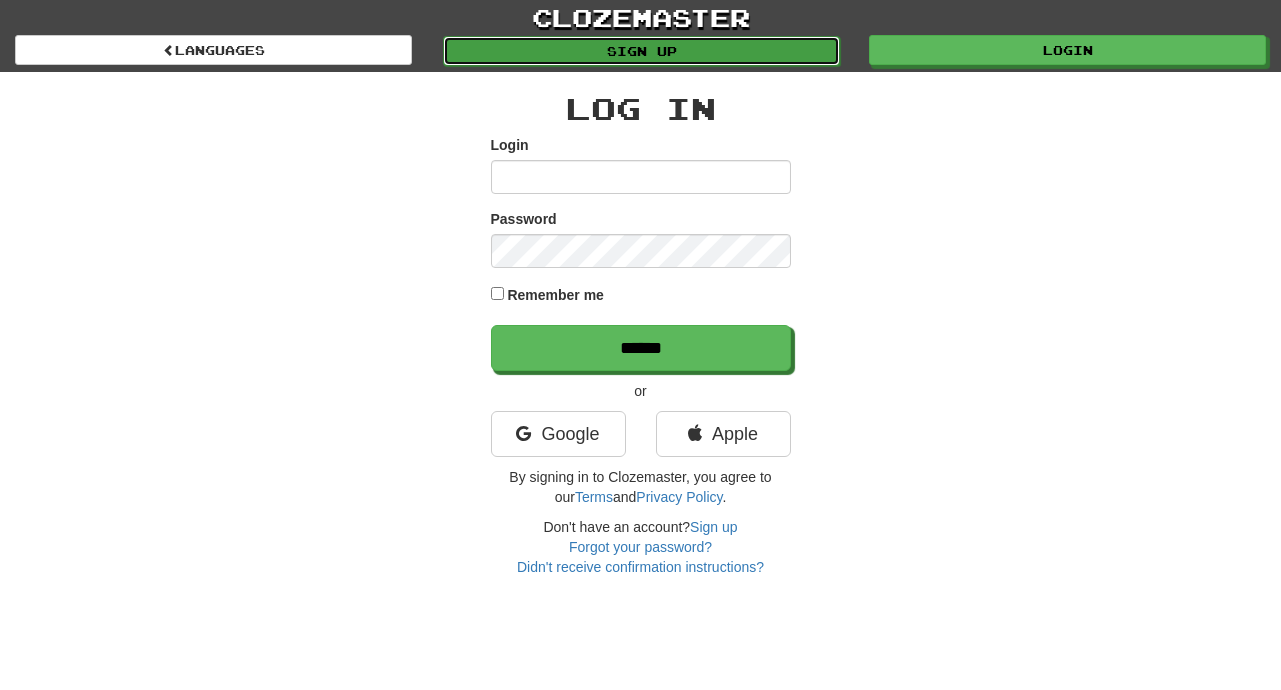 click on "Sign up" at bounding box center [641, 51] 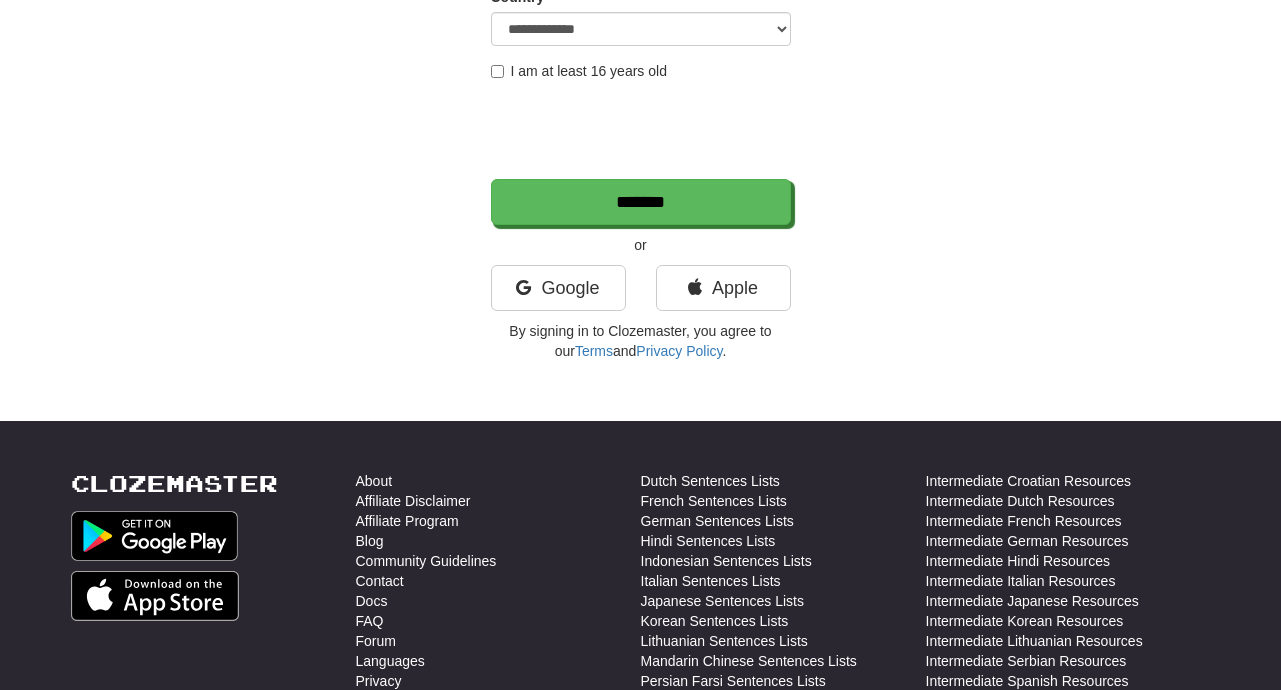 scroll, scrollTop: 100, scrollLeft: 0, axis: vertical 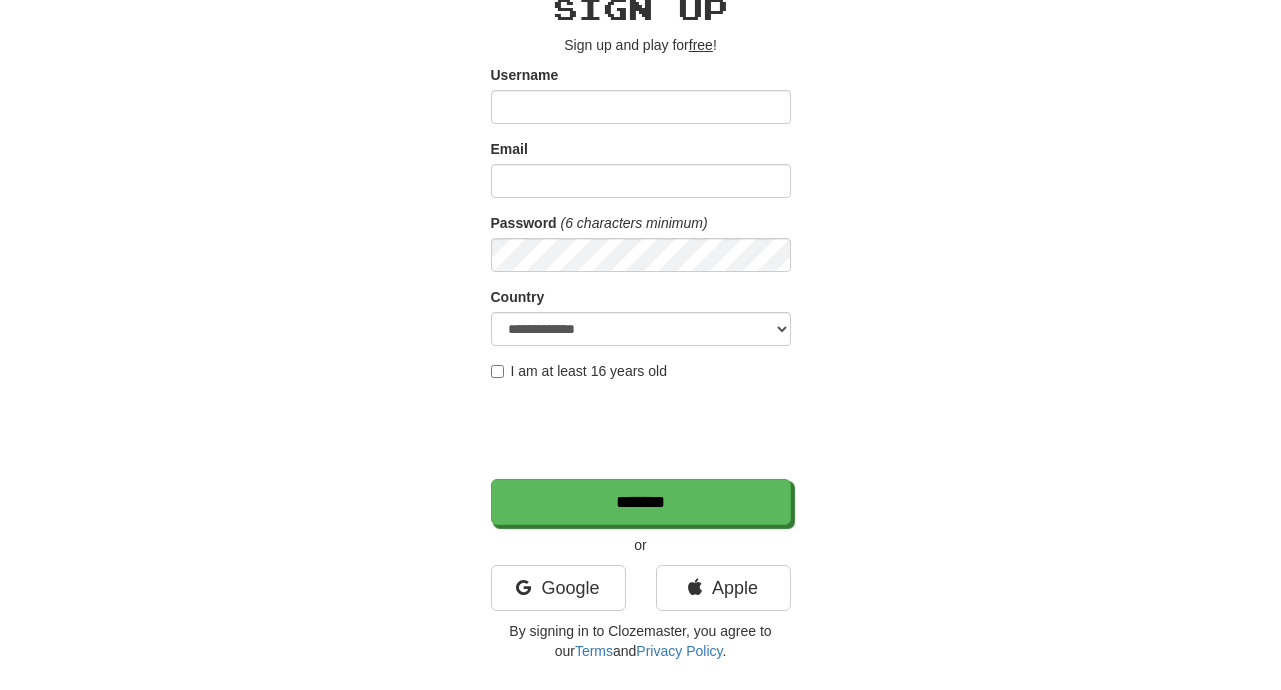 click on "Username" at bounding box center (641, 94) 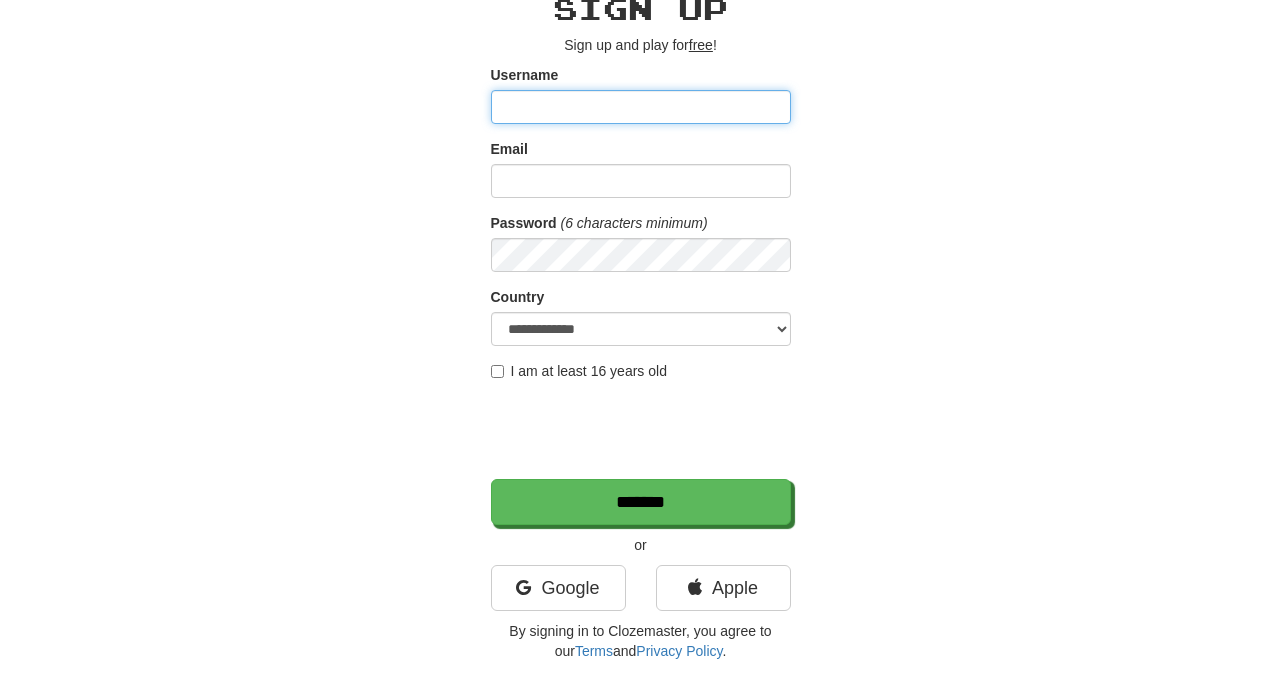 click on "Username" at bounding box center [641, 107] 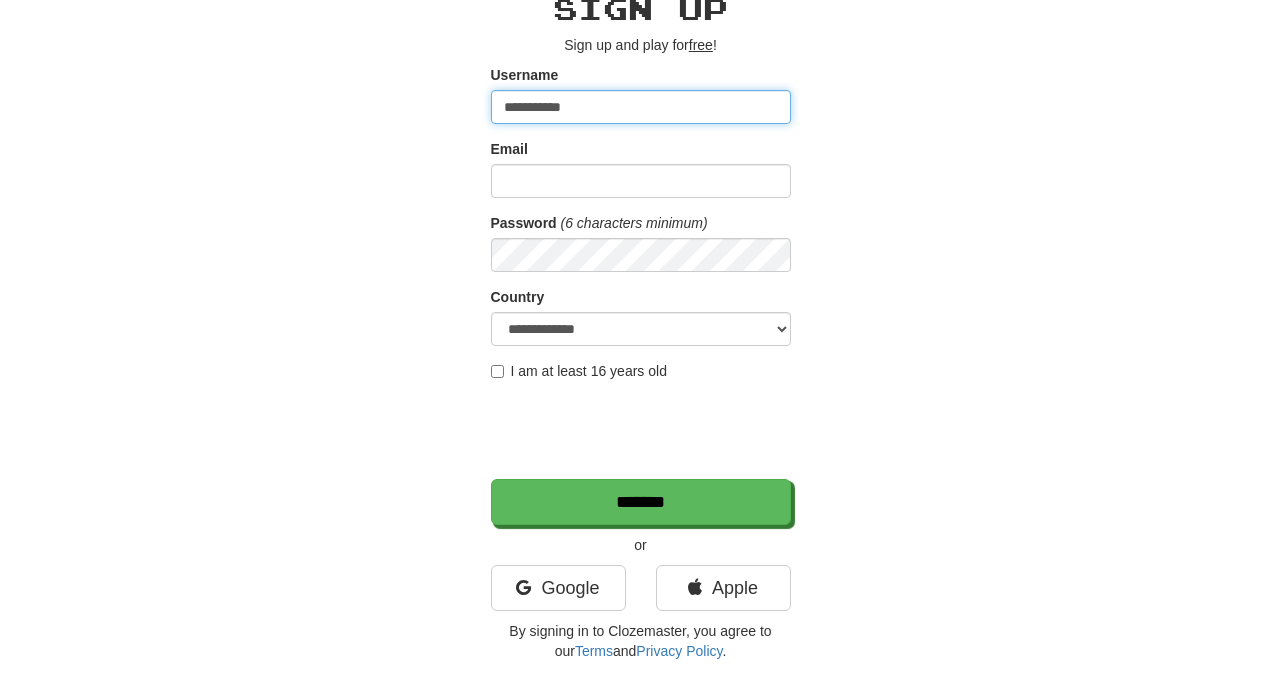 type on "**********" 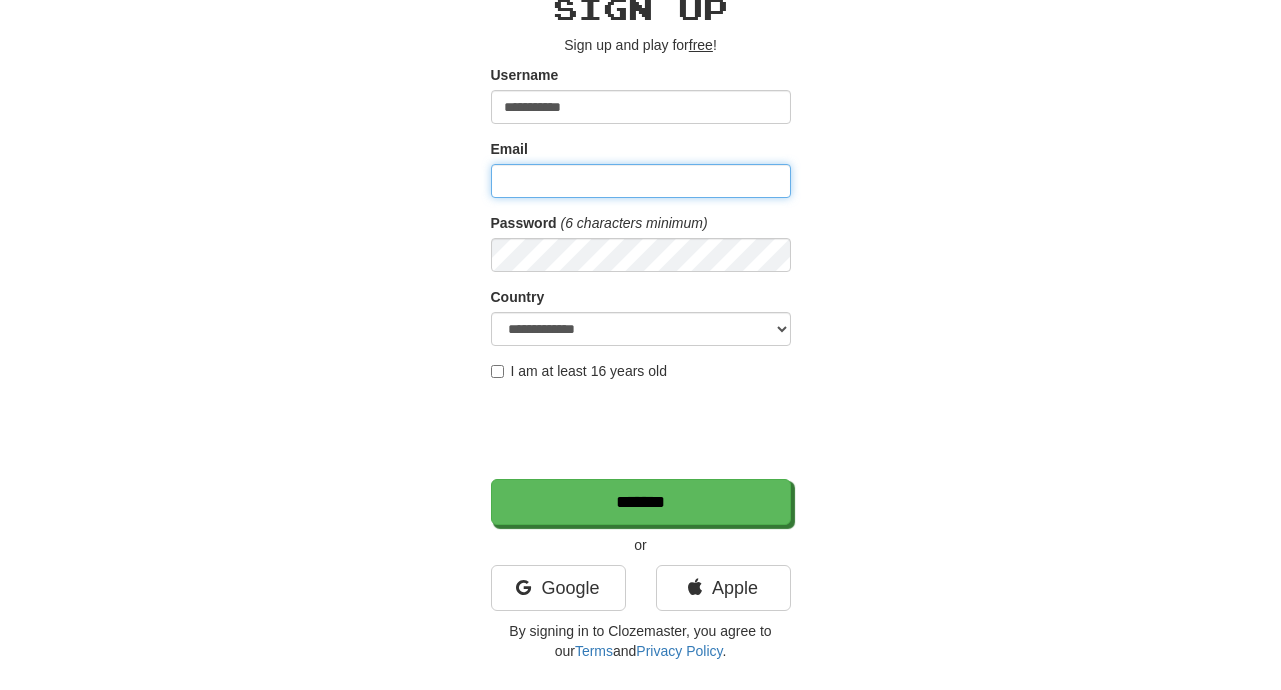 click on "Email" at bounding box center (641, 181) 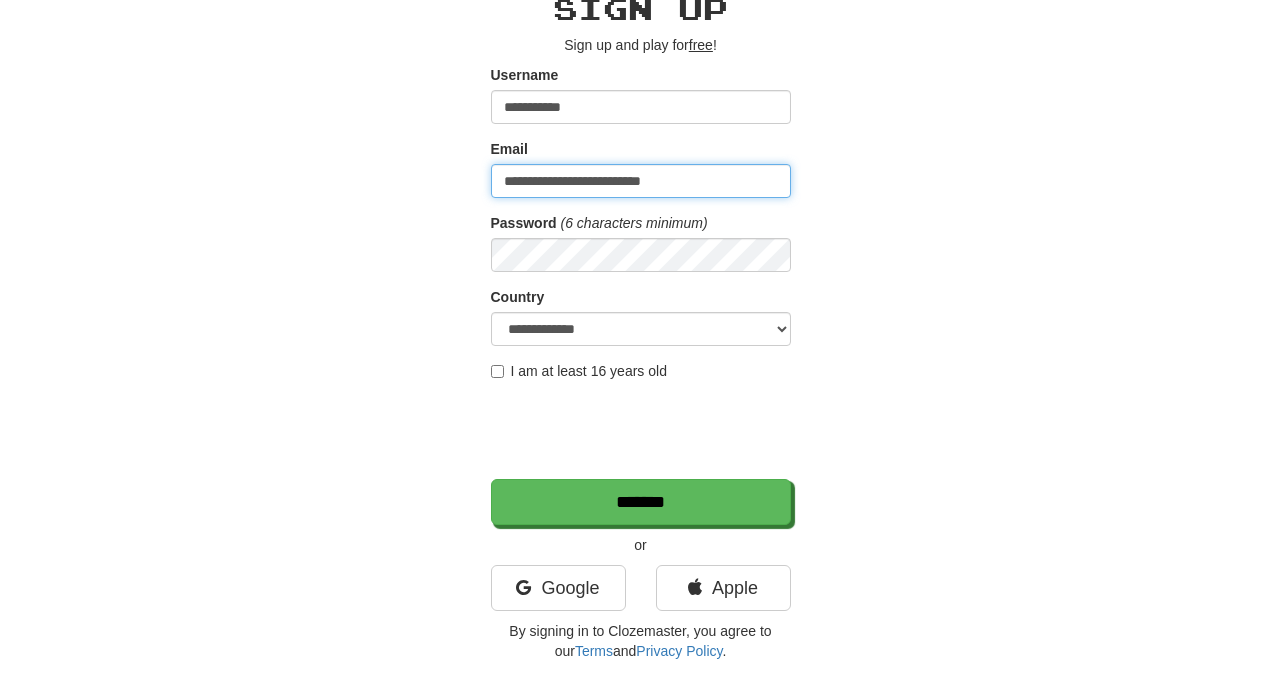 type on "**********" 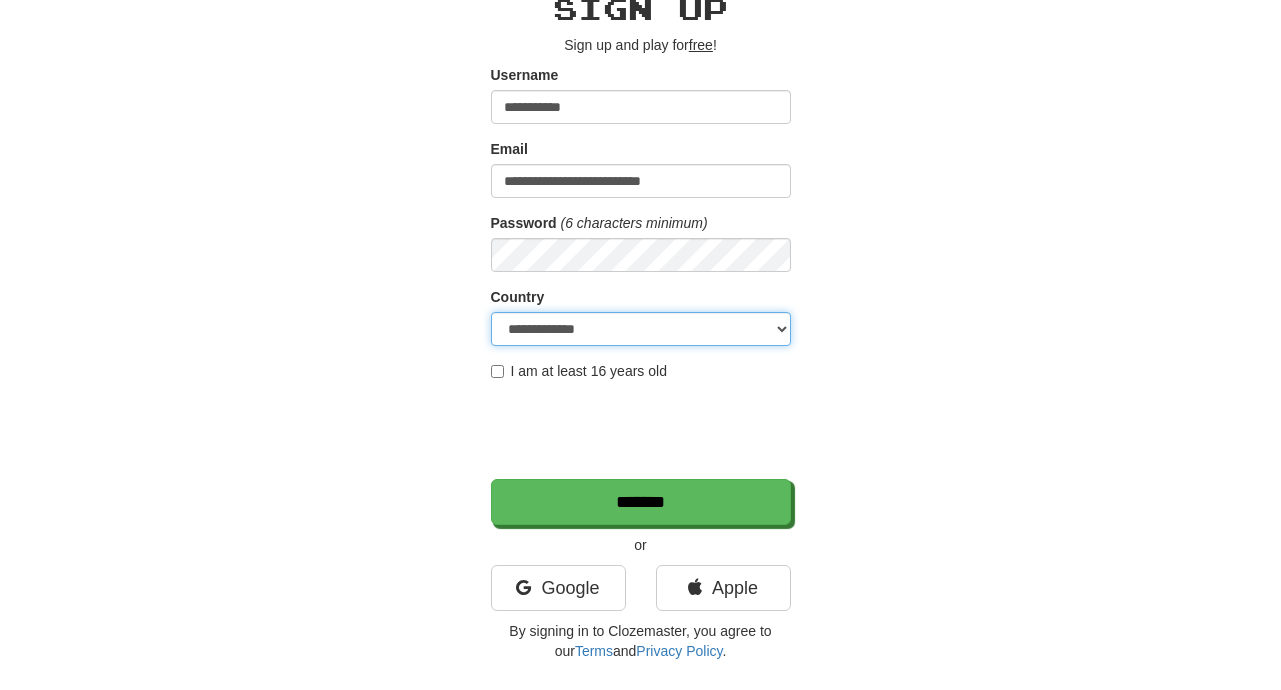 click on "**********" at bounding box center (641, 329) 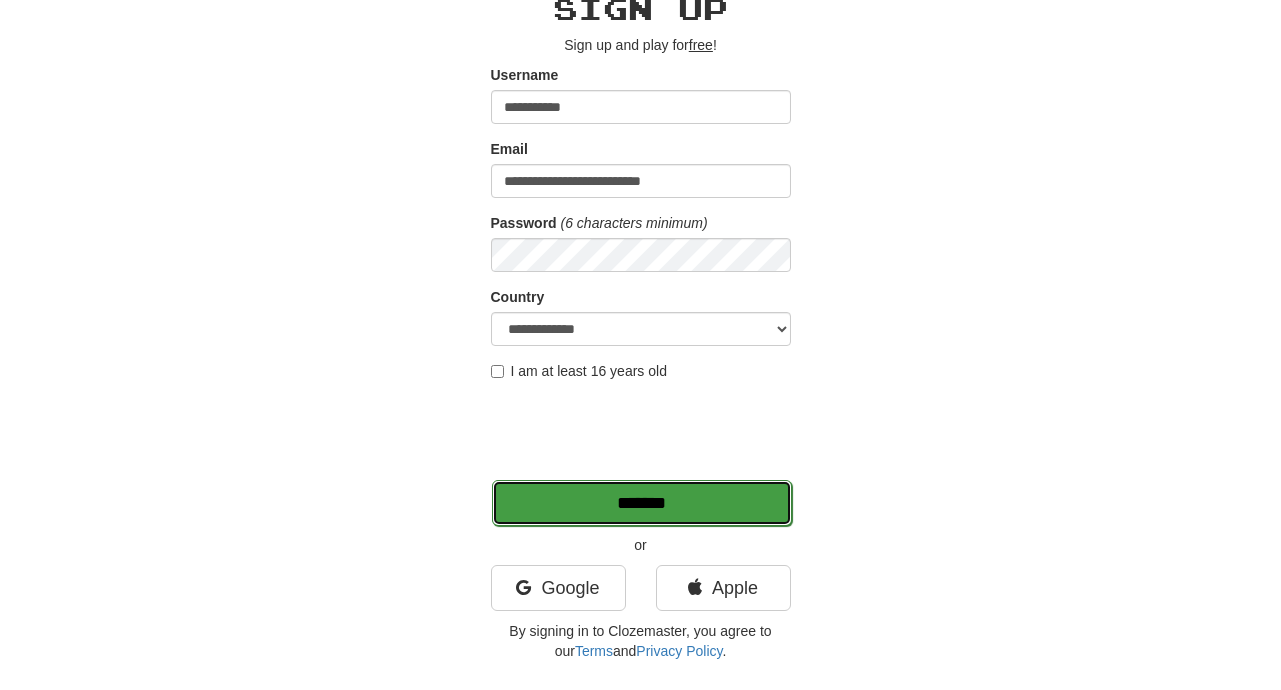 click on "*******" at bounding box center [642, 503] 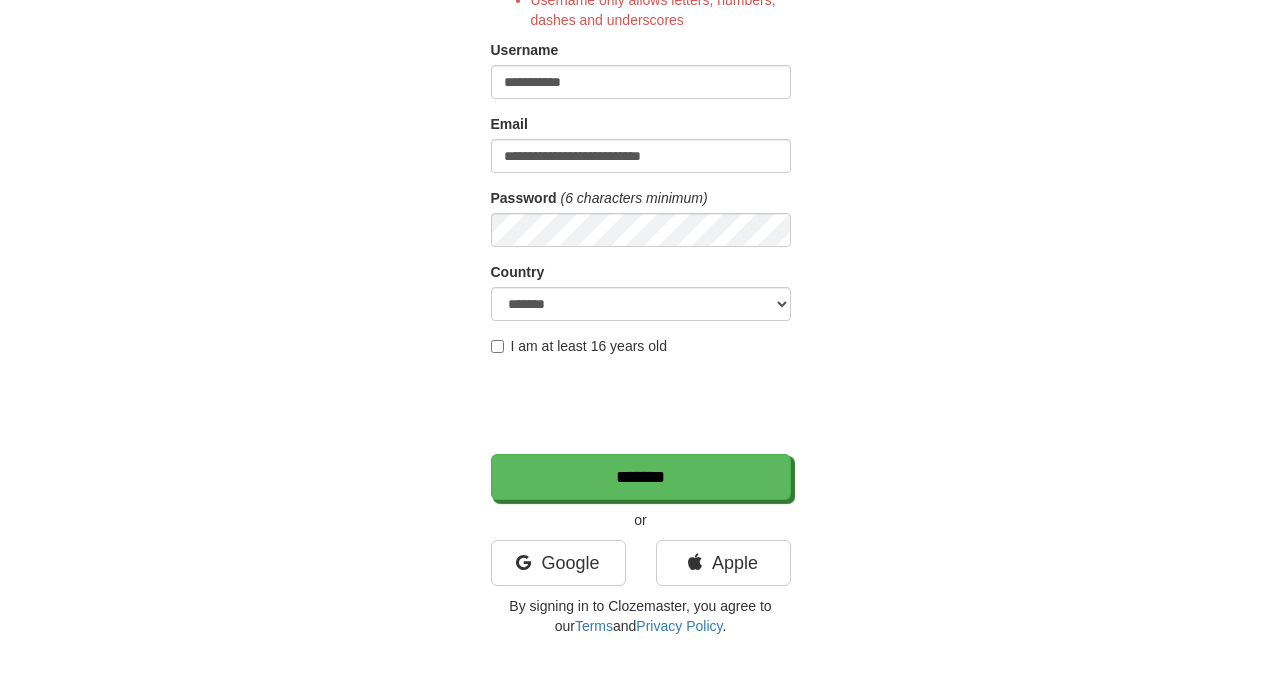 scroll, scrollTop: 300, scrollLeft: 0, axis: vertical 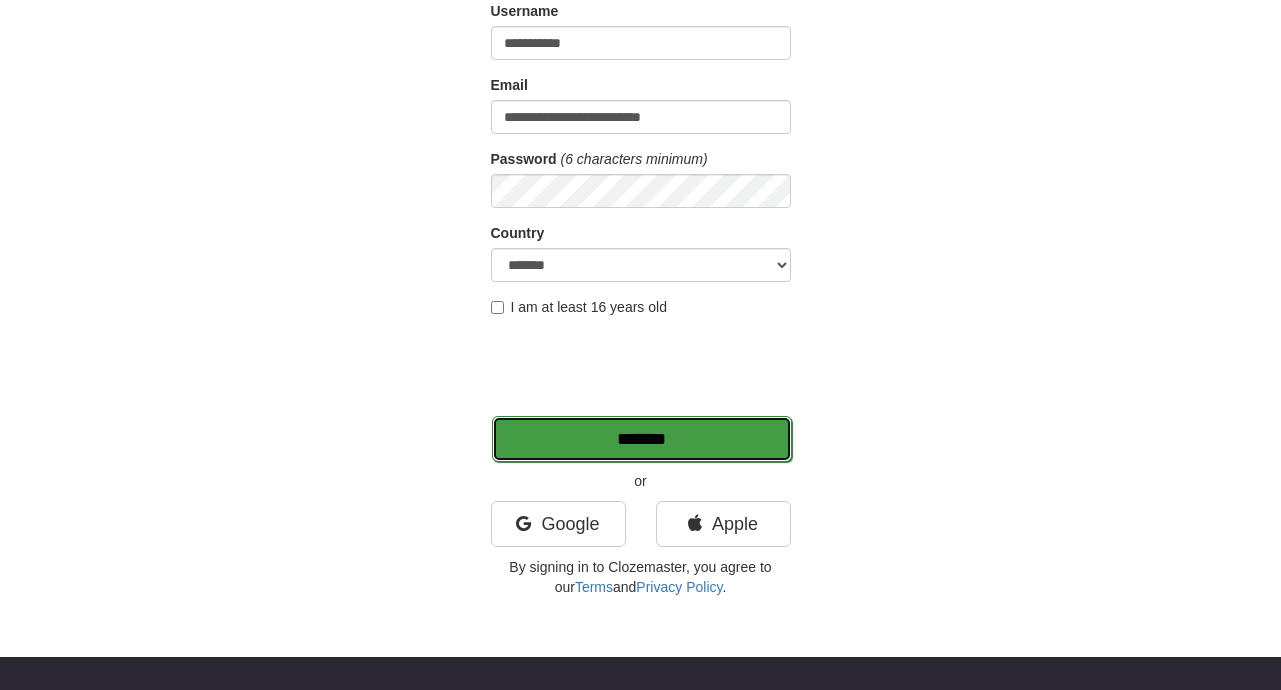 click on "*******" at bounding box center [642, 439] 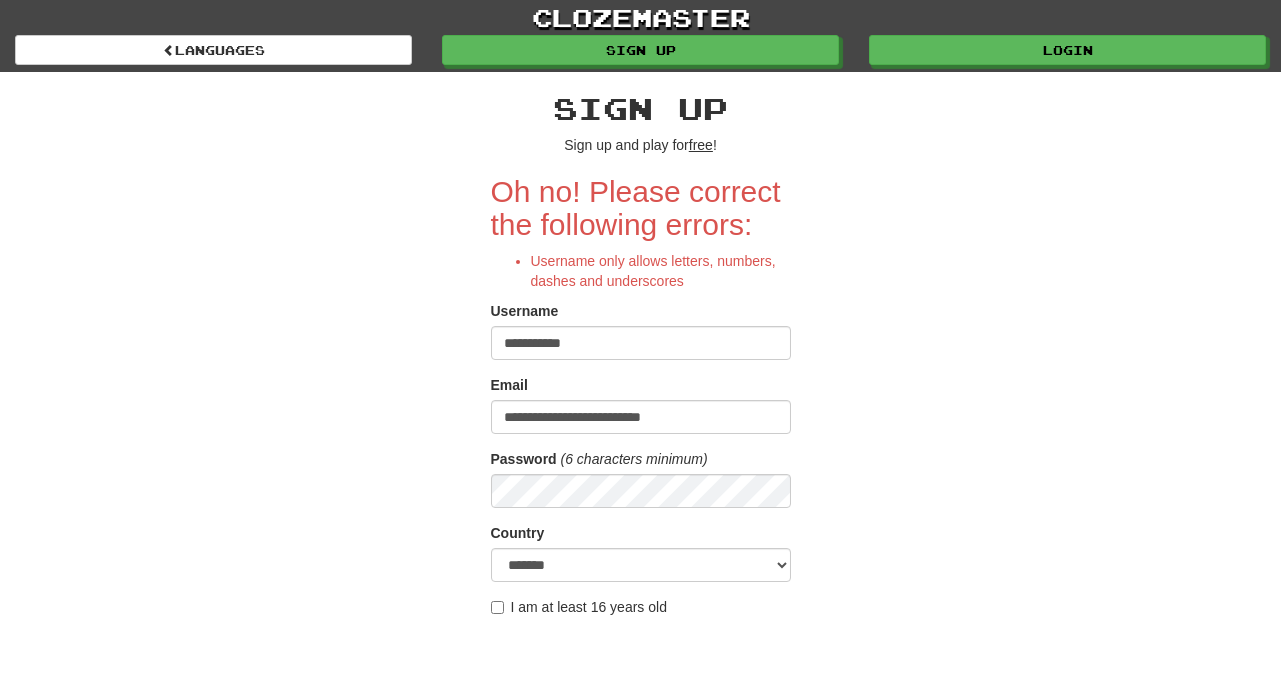 scroll, scrollTop: 0, scrollLeft: 0, axis: both 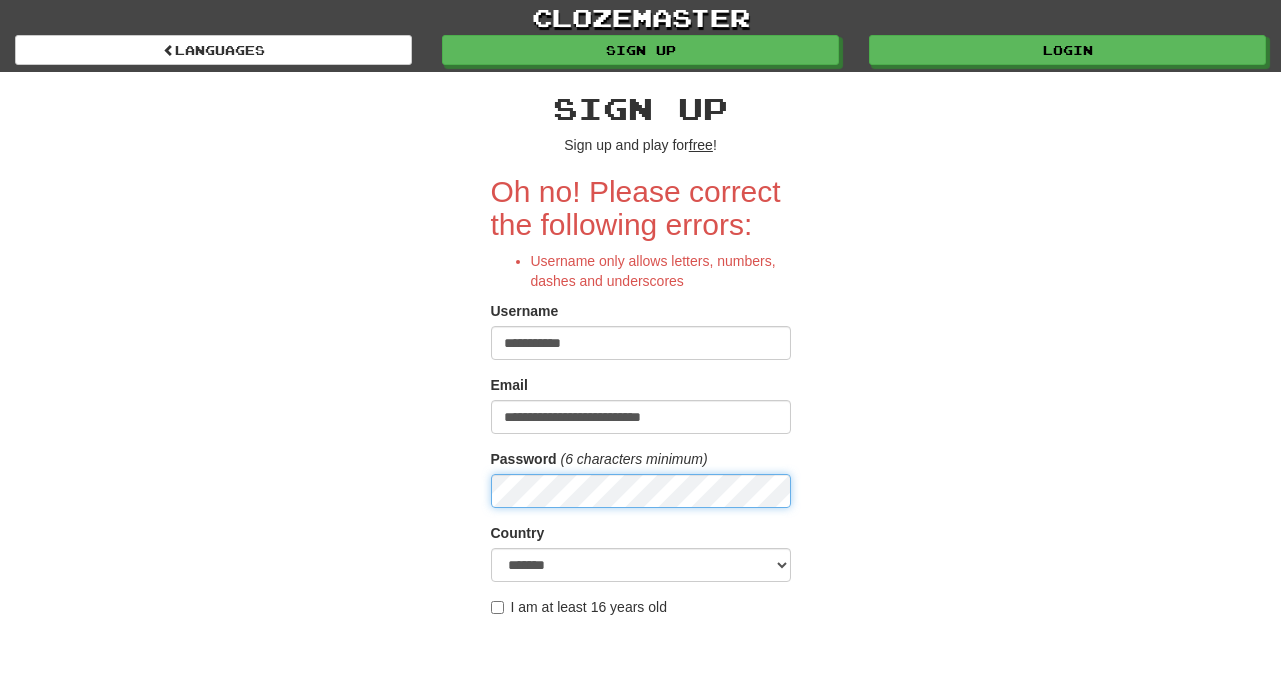 click on "*******" at bounding box center (641, 738) 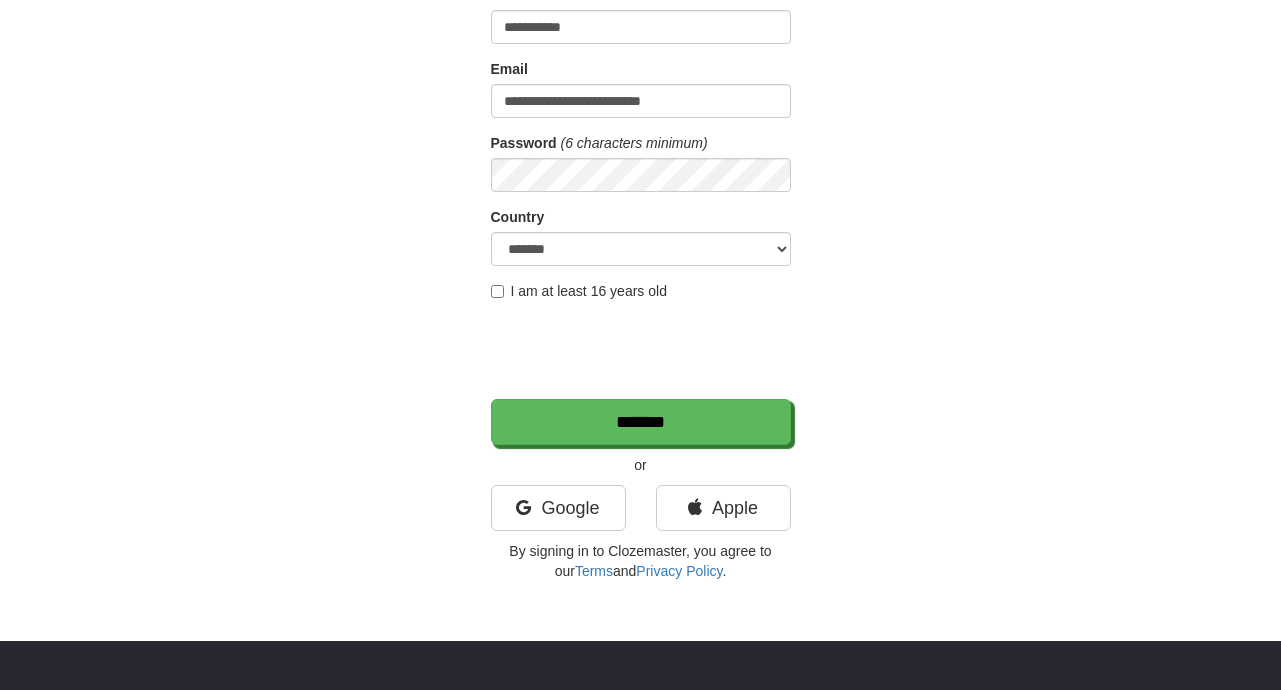 scroll, scrollTop: 200, scrollLeft: 0, axis: vertical 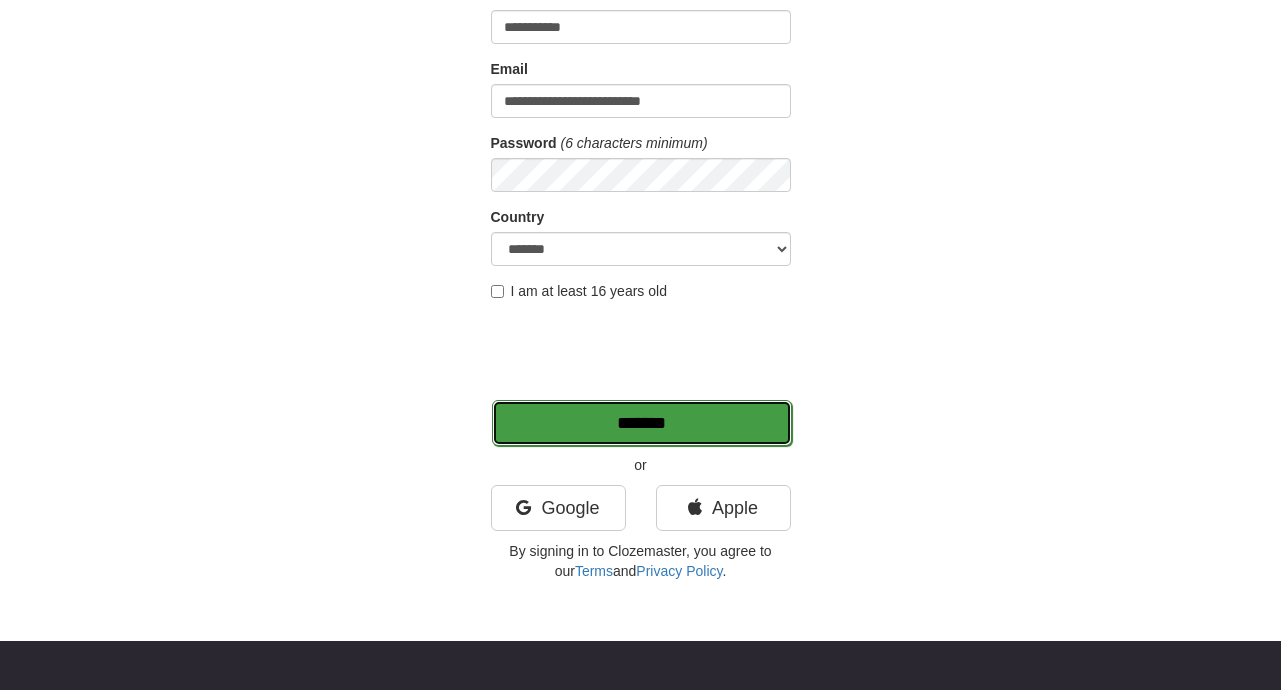 click on "*******" at bounding box center (642, 423) 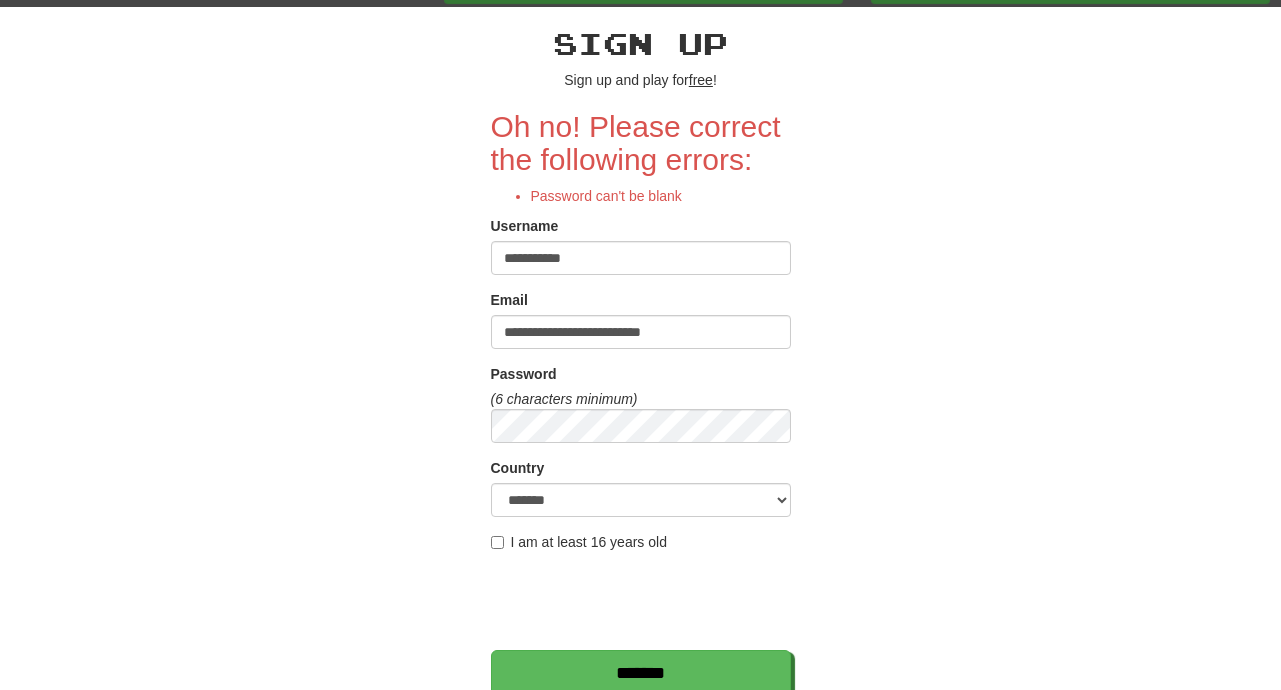 scroll, scrollTop: 100, scrollLeft: 0, axis: vertical 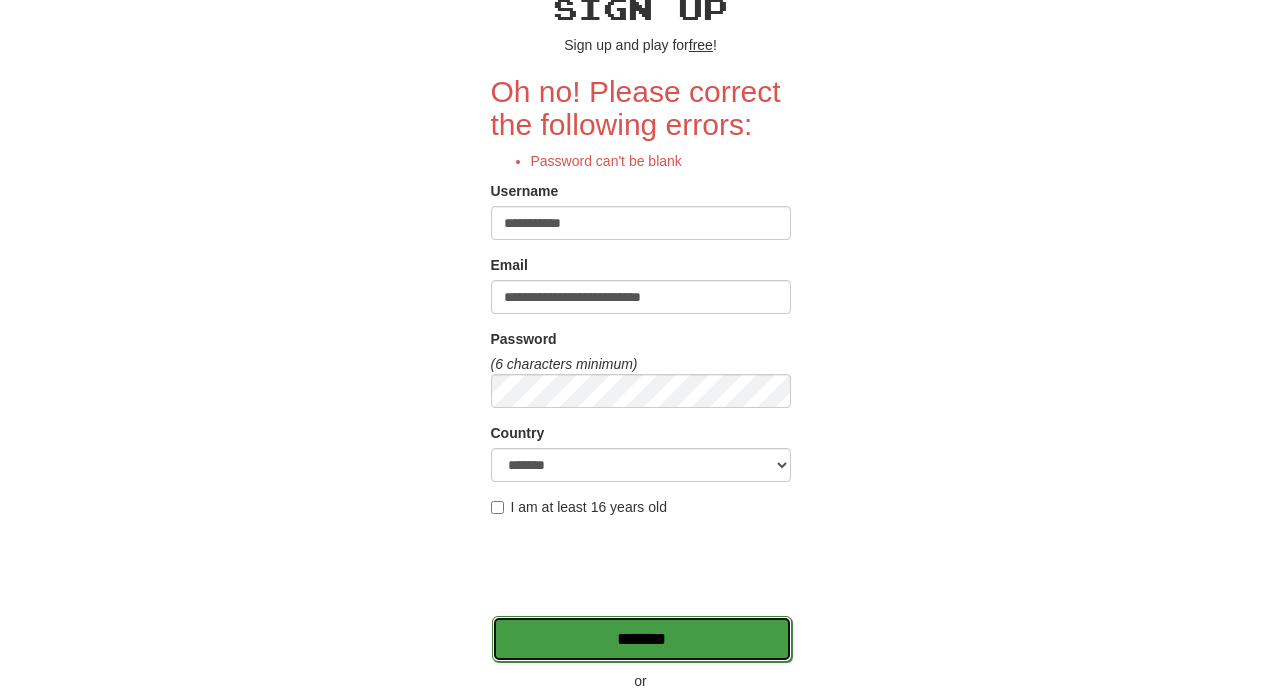 click on "*******" at bounding box center (642, 639) 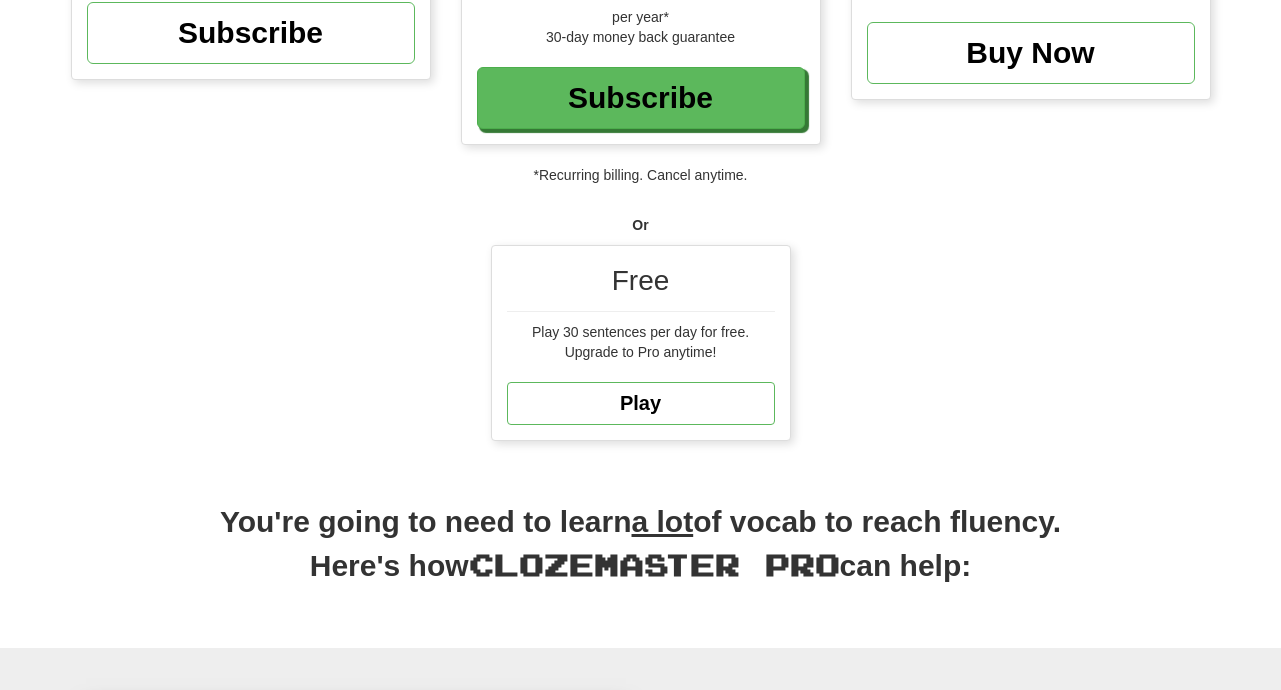 scroll, scrollTop: 0, scrollLeft: 0, axis: both 